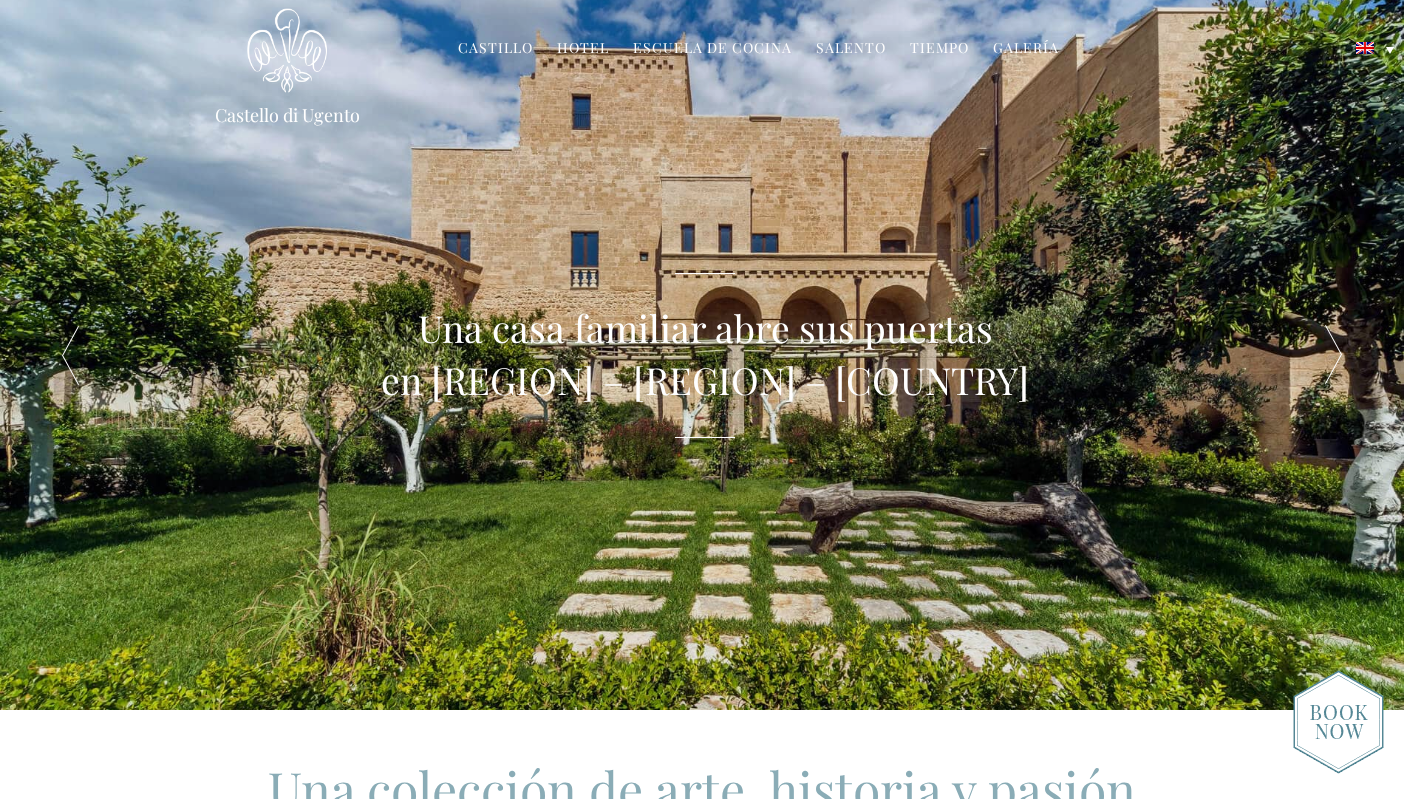 scroll, scrollTop: 0, scrollLeft: 0, axis: both 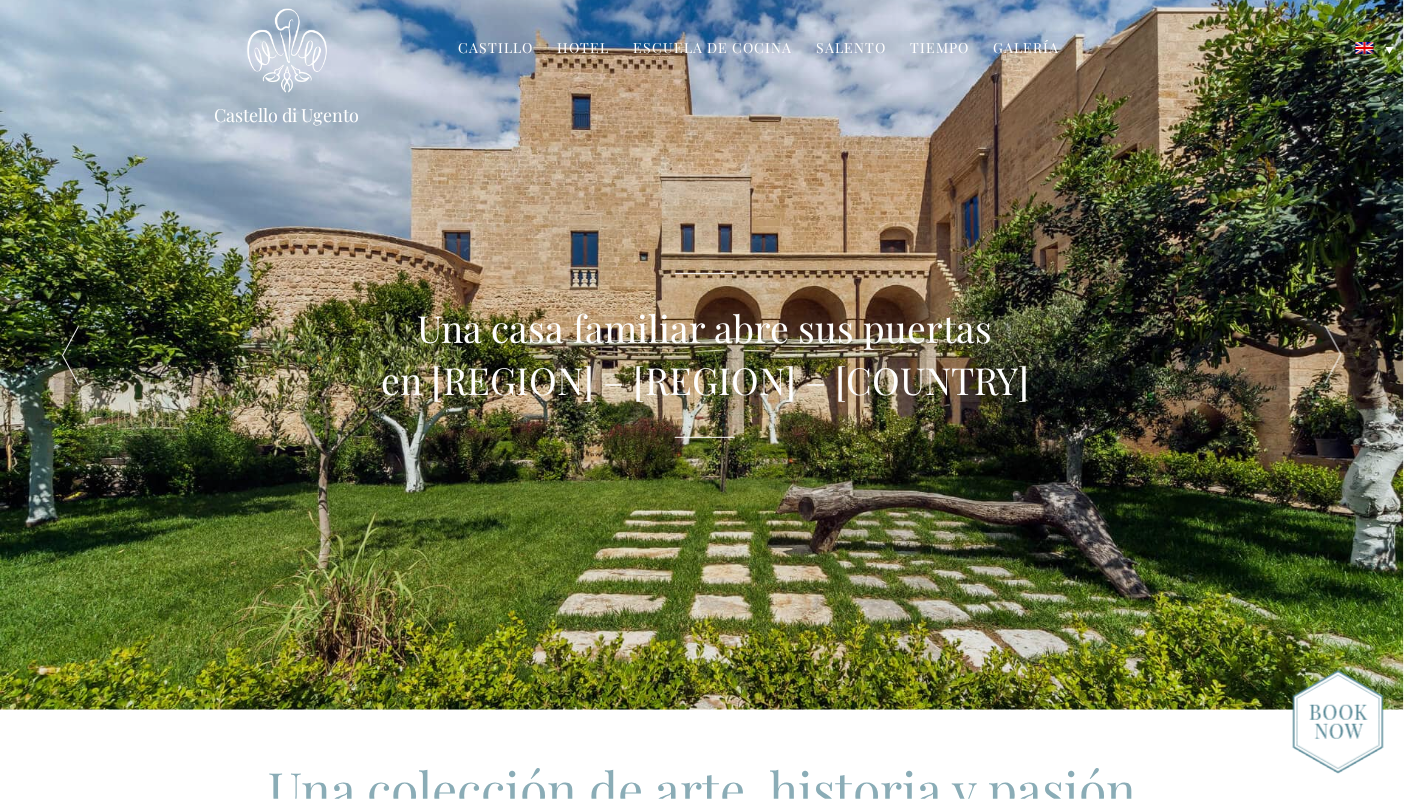click on "Hotel" at bounding box center [583, 49] 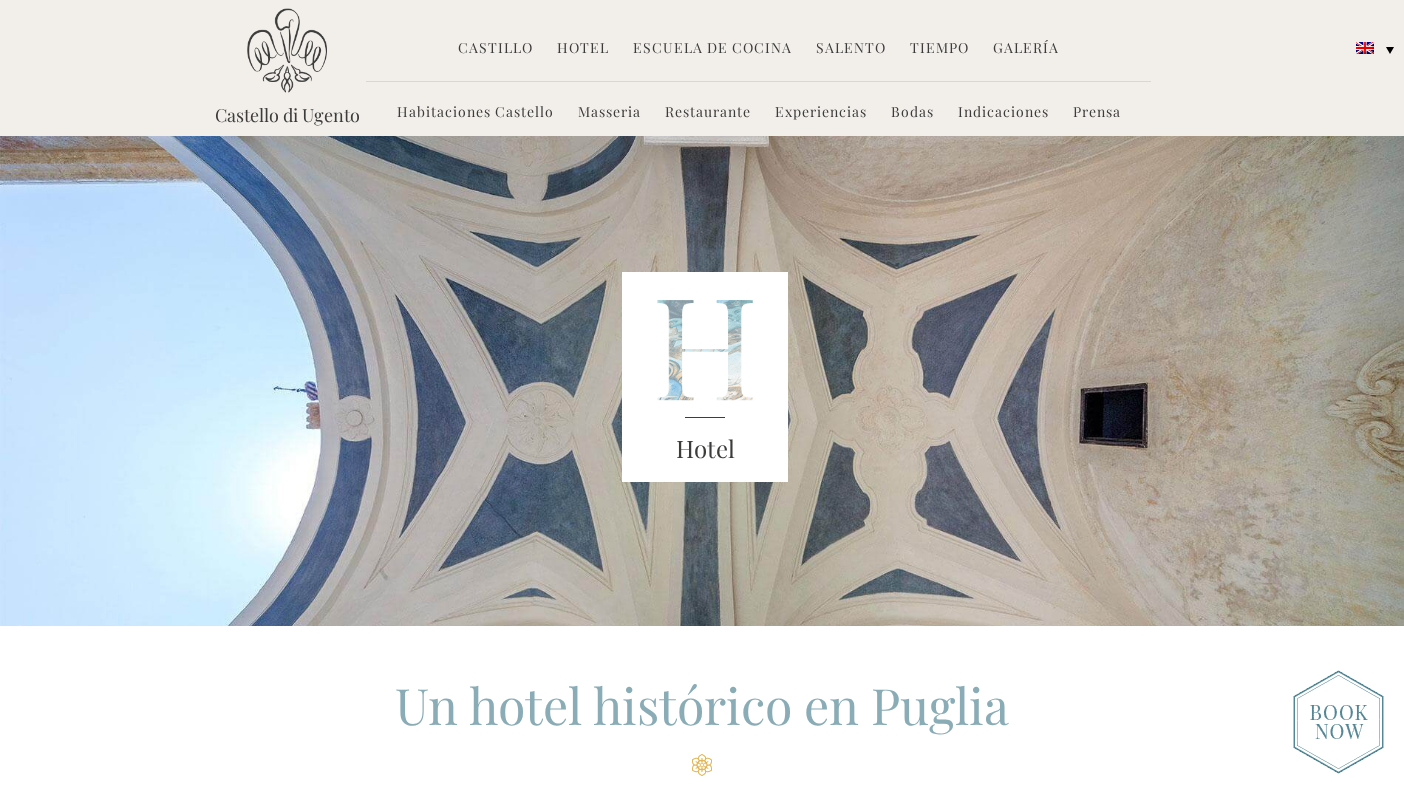 scroll, scrollTop: 0, scrollLeft: 0, axis: both 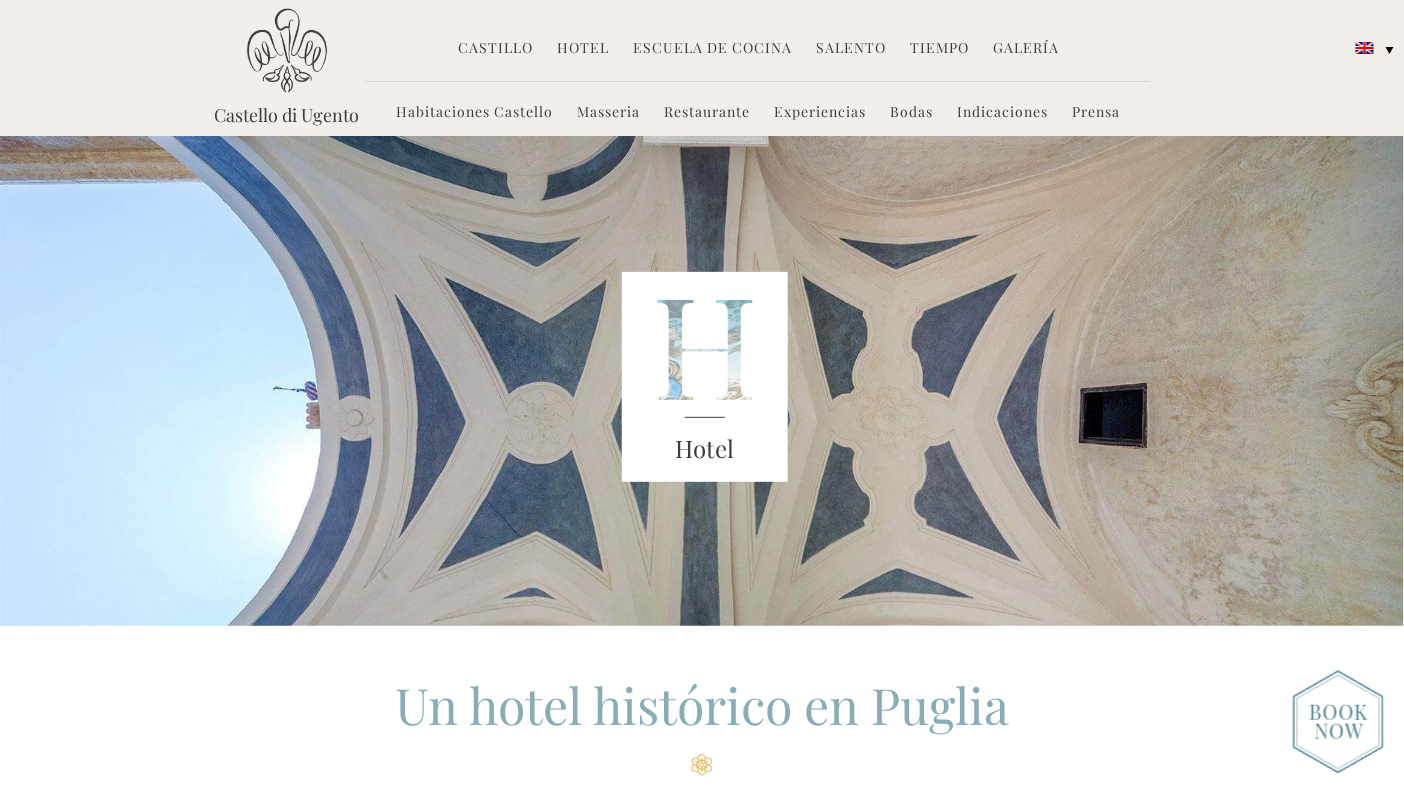 click on "Habitaciones Castello" at bounding box center [475, 113] 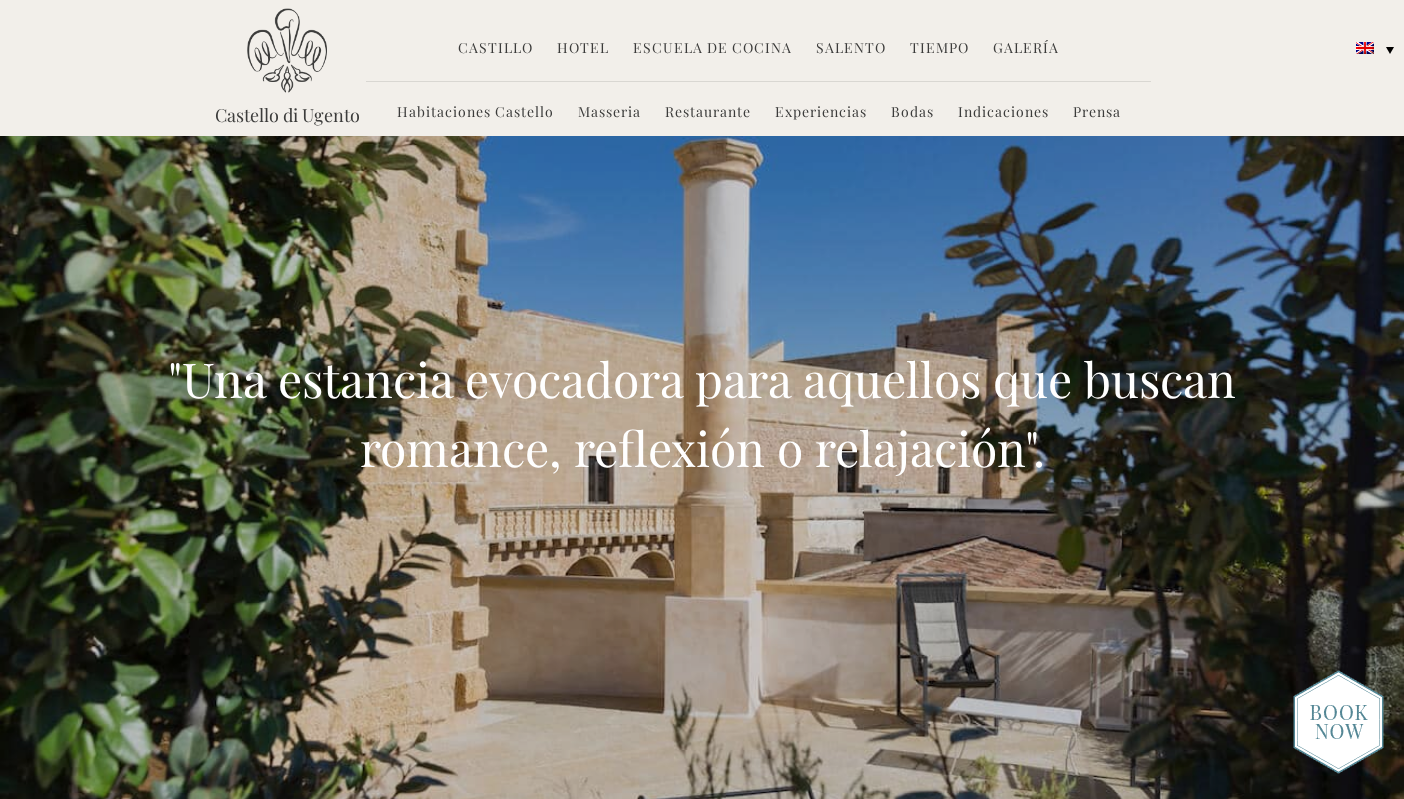 scroll, scrollTop: 0, scrollLeft: 0, axis: both 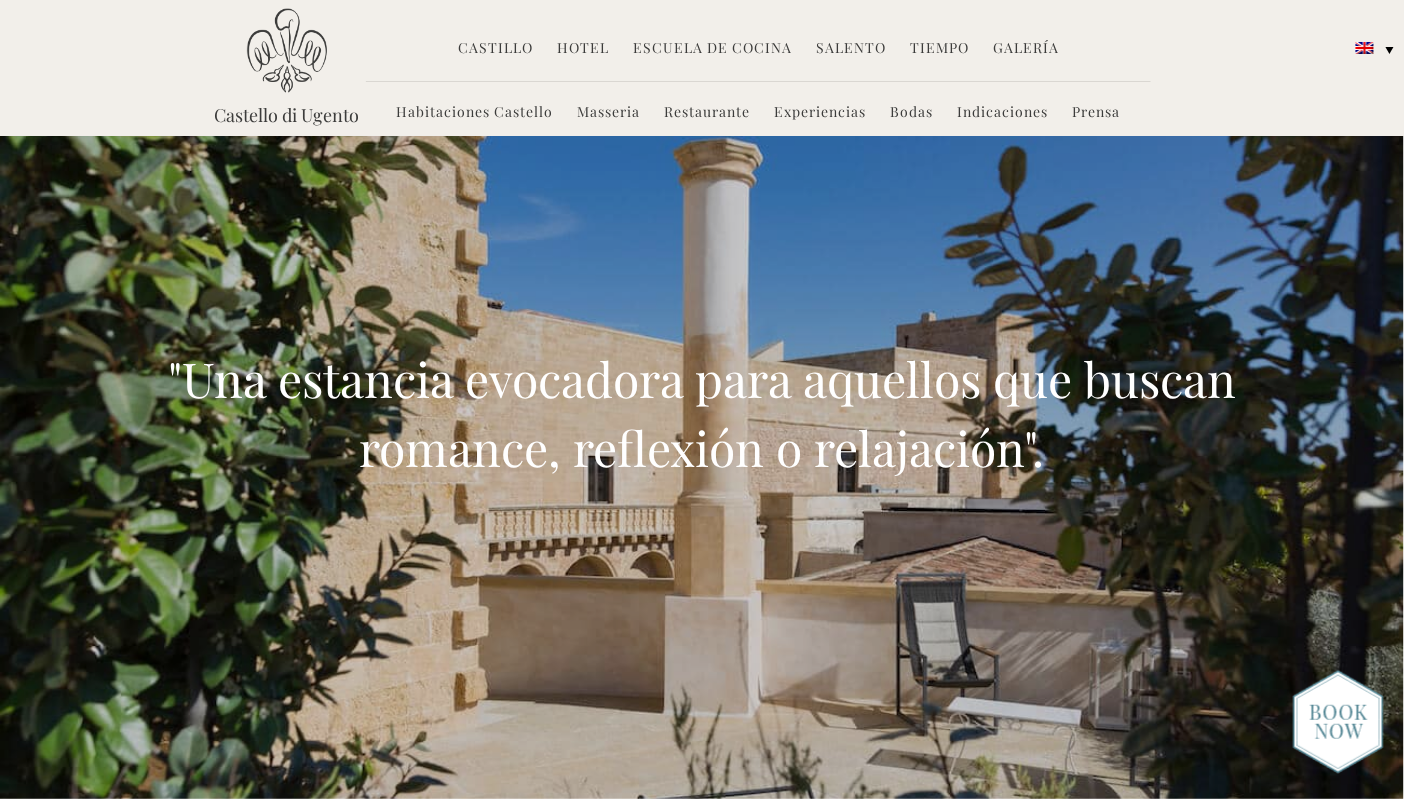 click on "Galería" at bounding box center [1026, 49] 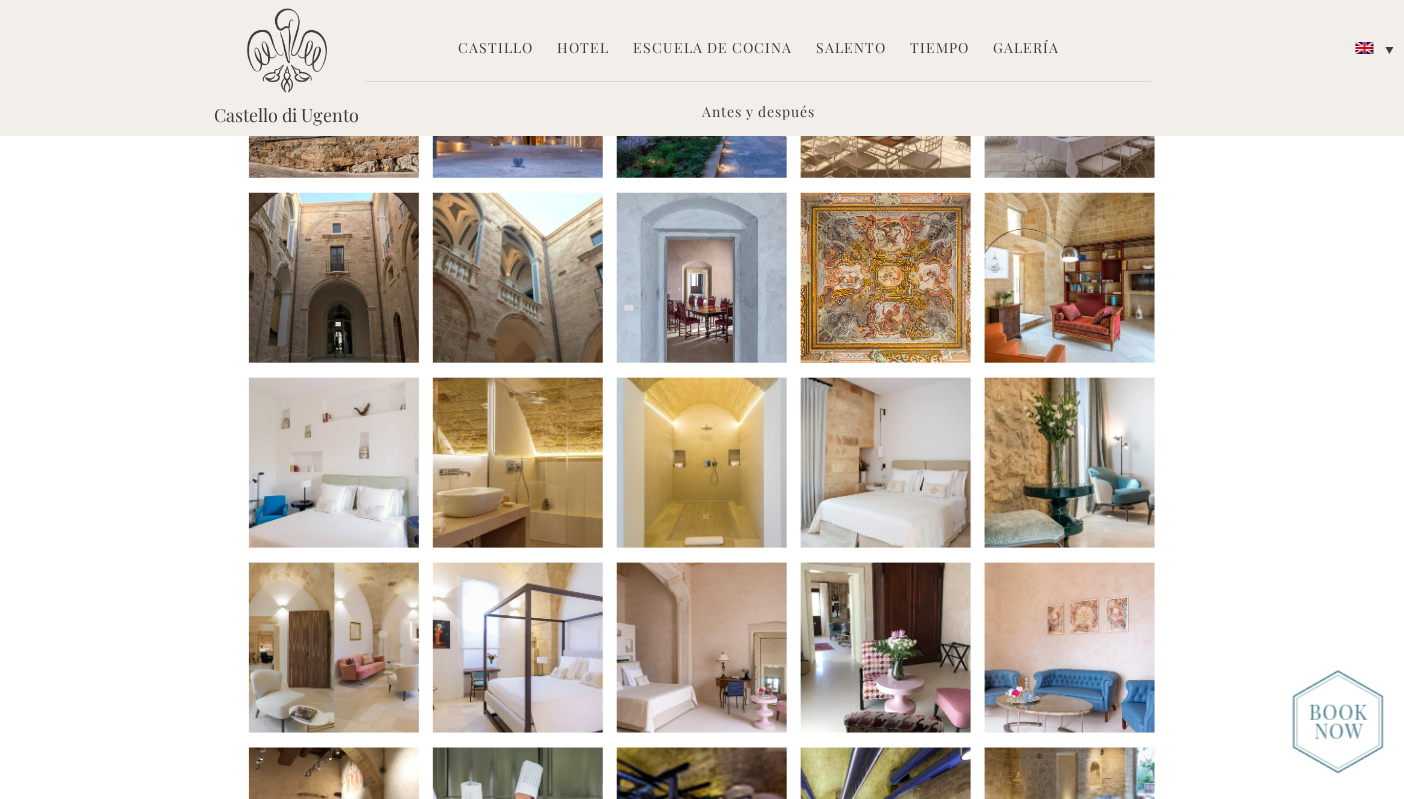 scroll, scrollTop: 200, scrollLeft: 0, axis: vertical 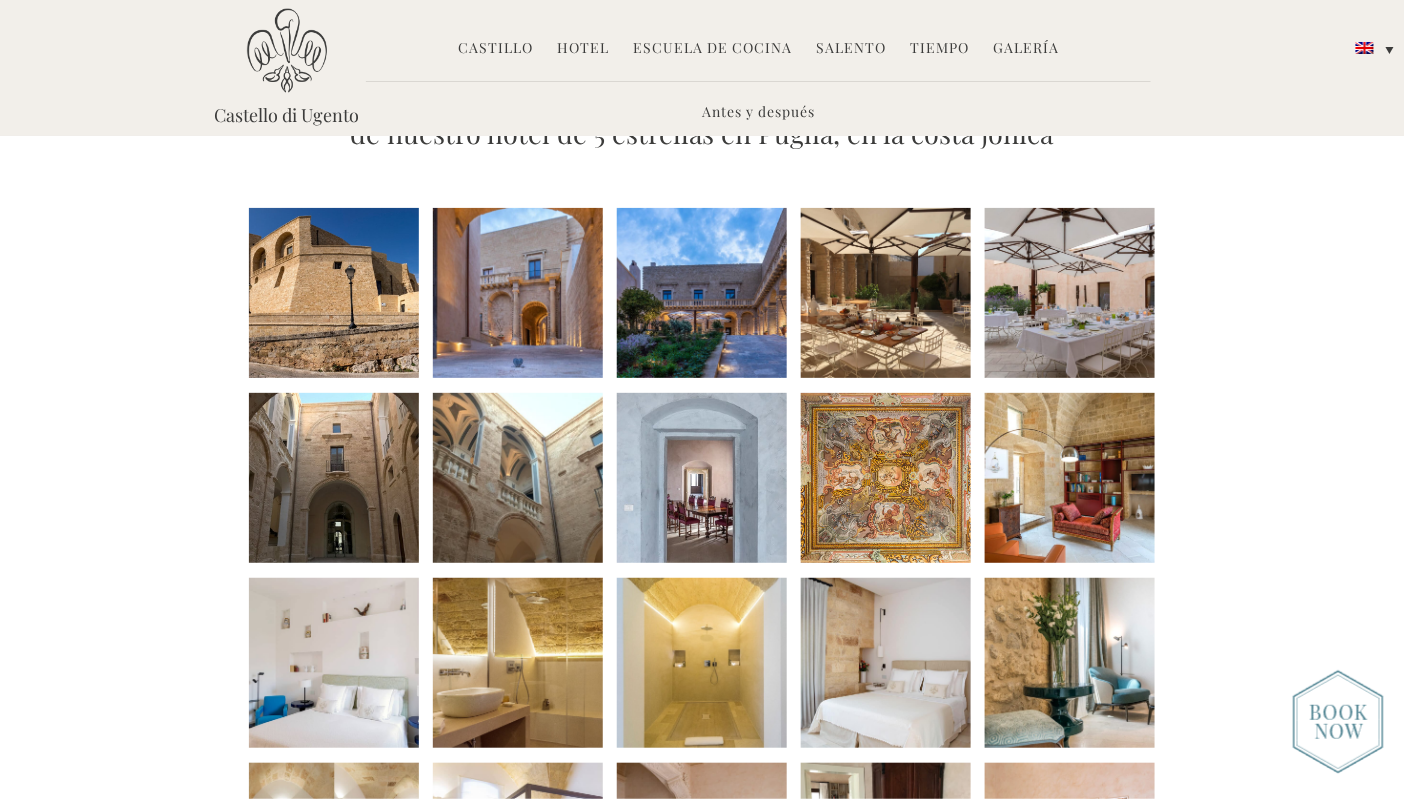 click on "Hotel" at bounding box center (583, 49) 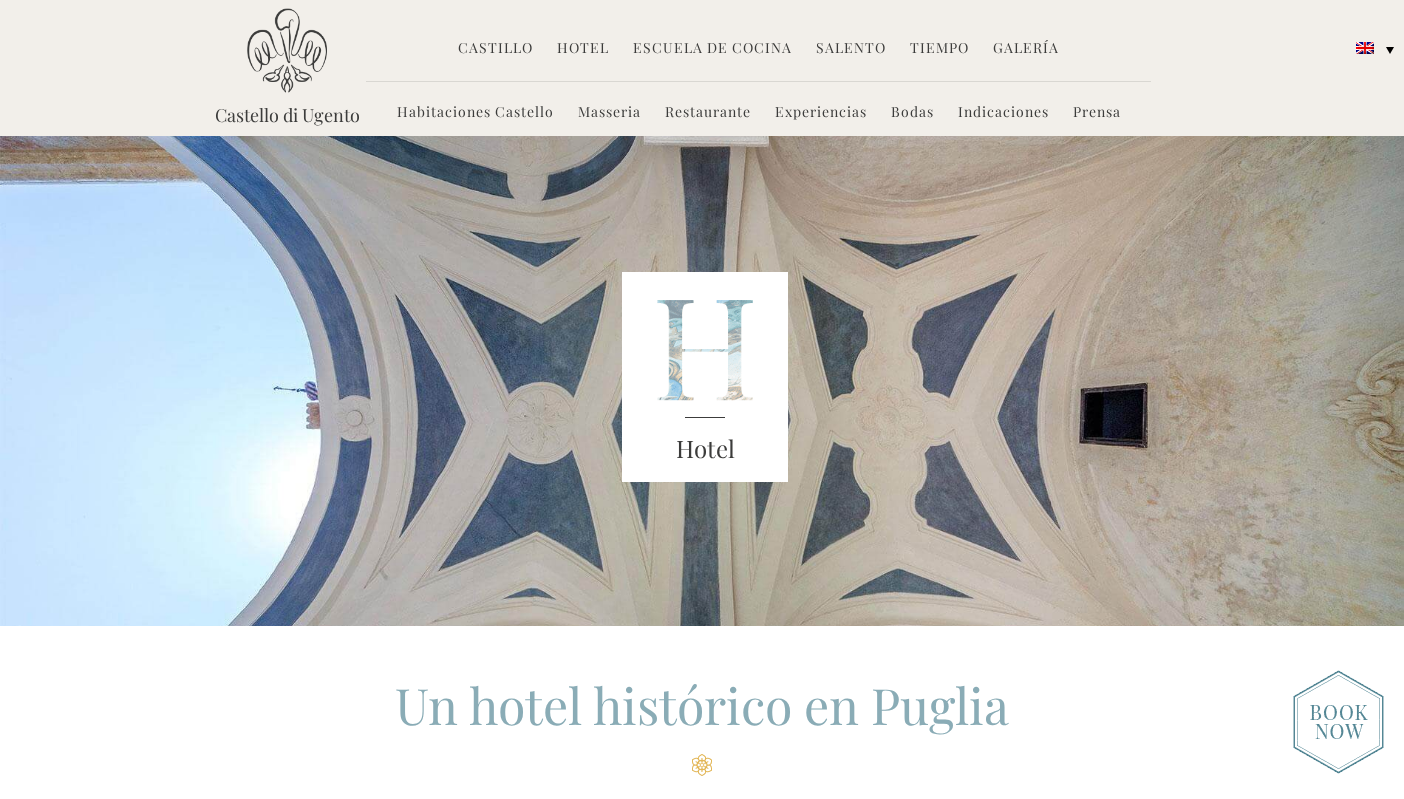 scroll, scrollTop: 0, scrollLeft: 0, axis: both 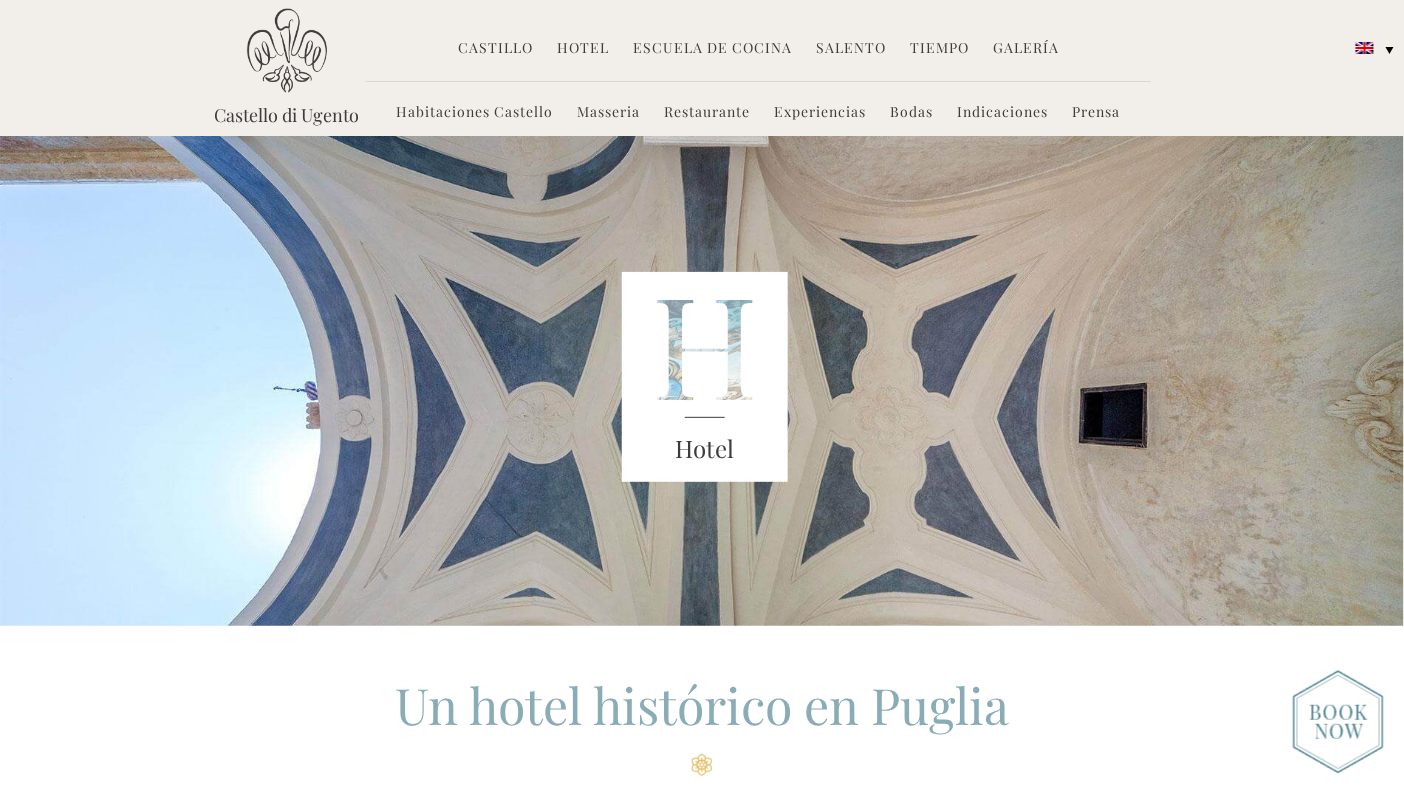 click on "Habitaciones Castello" at bounding box center [475, 113] 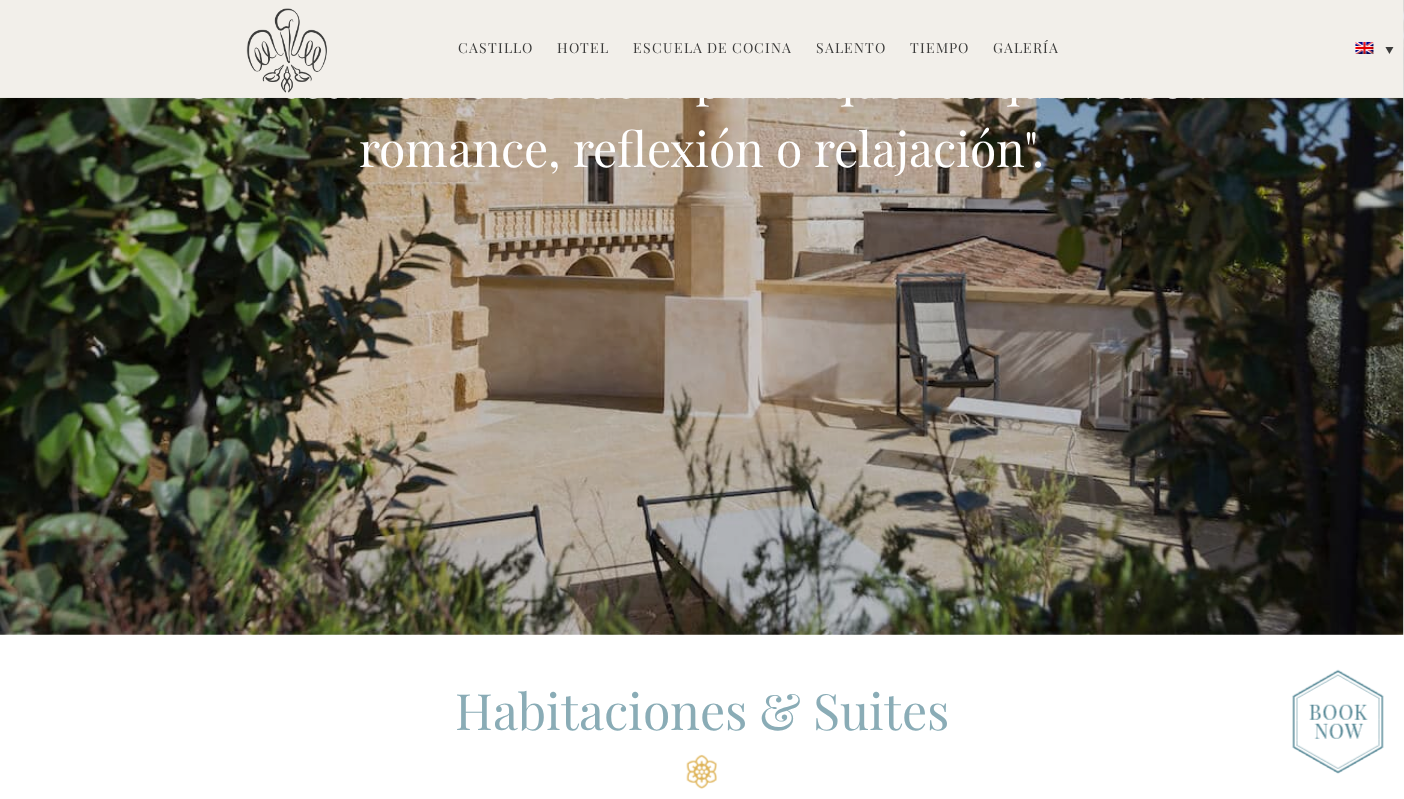 scroll, scrollTop: 900, scrollLeft: 0, axis: vertical 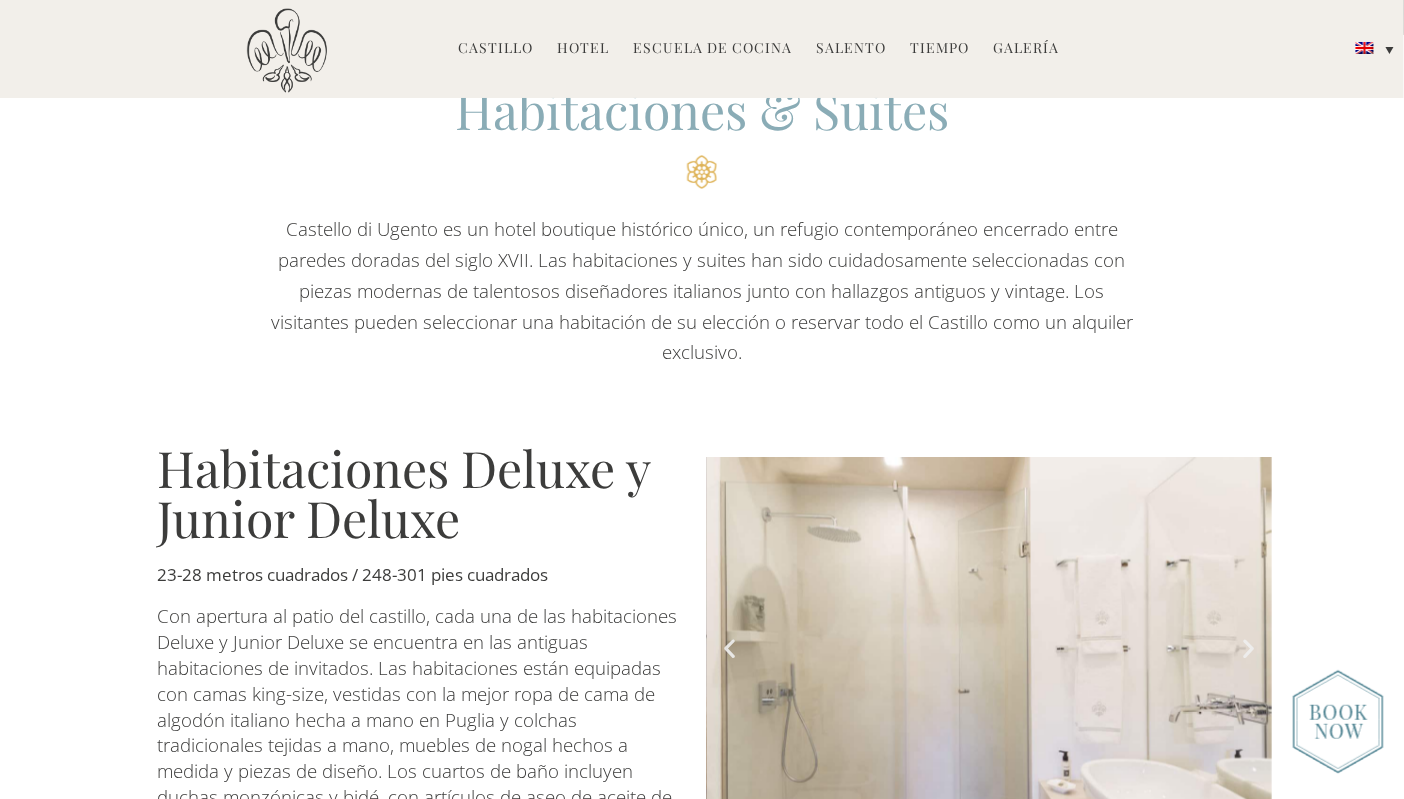 click on "Habitaciones Deluxe y Junior Deluxe" at bounding box center (417, 494) 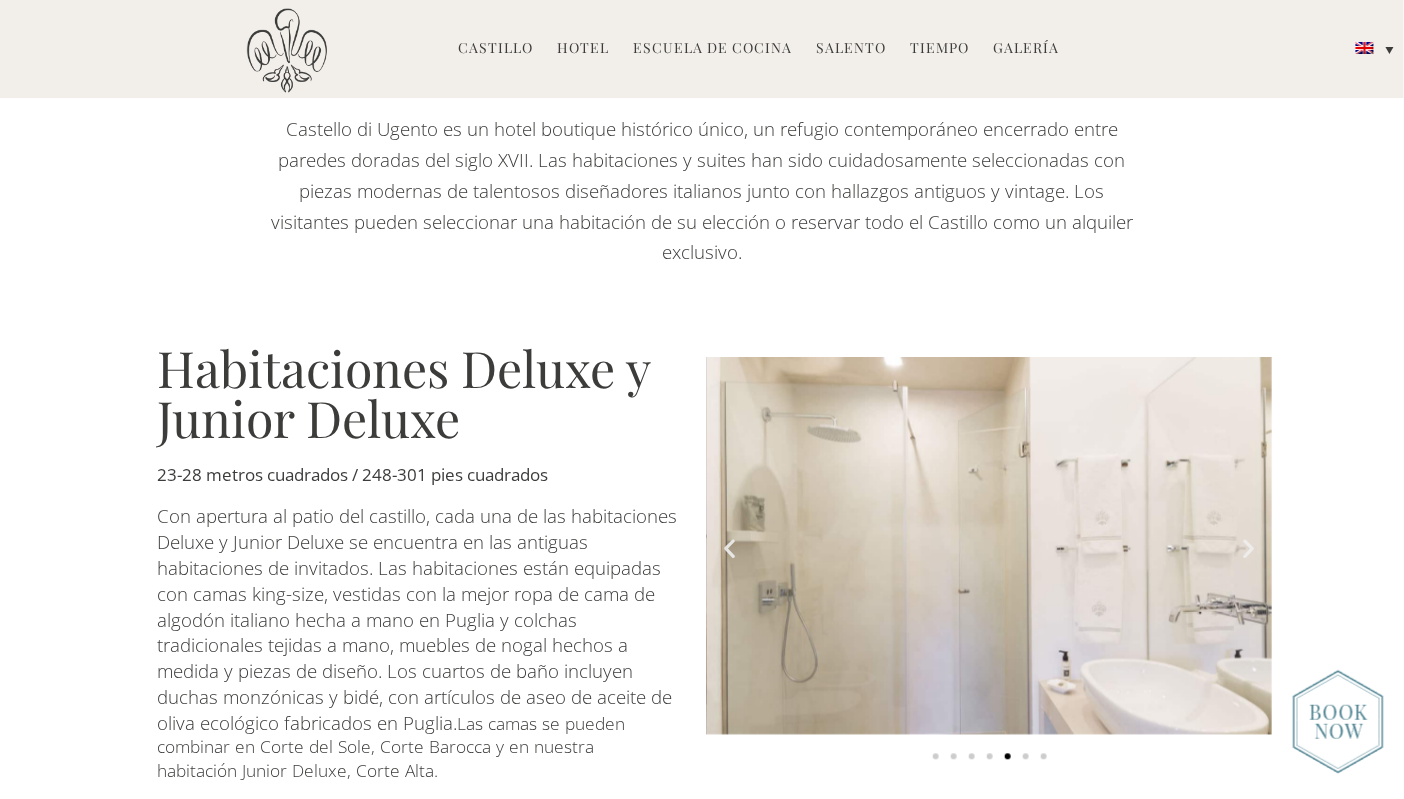 scroll, scrollTop: 1300, scrollLeft: 0, axis: vertical 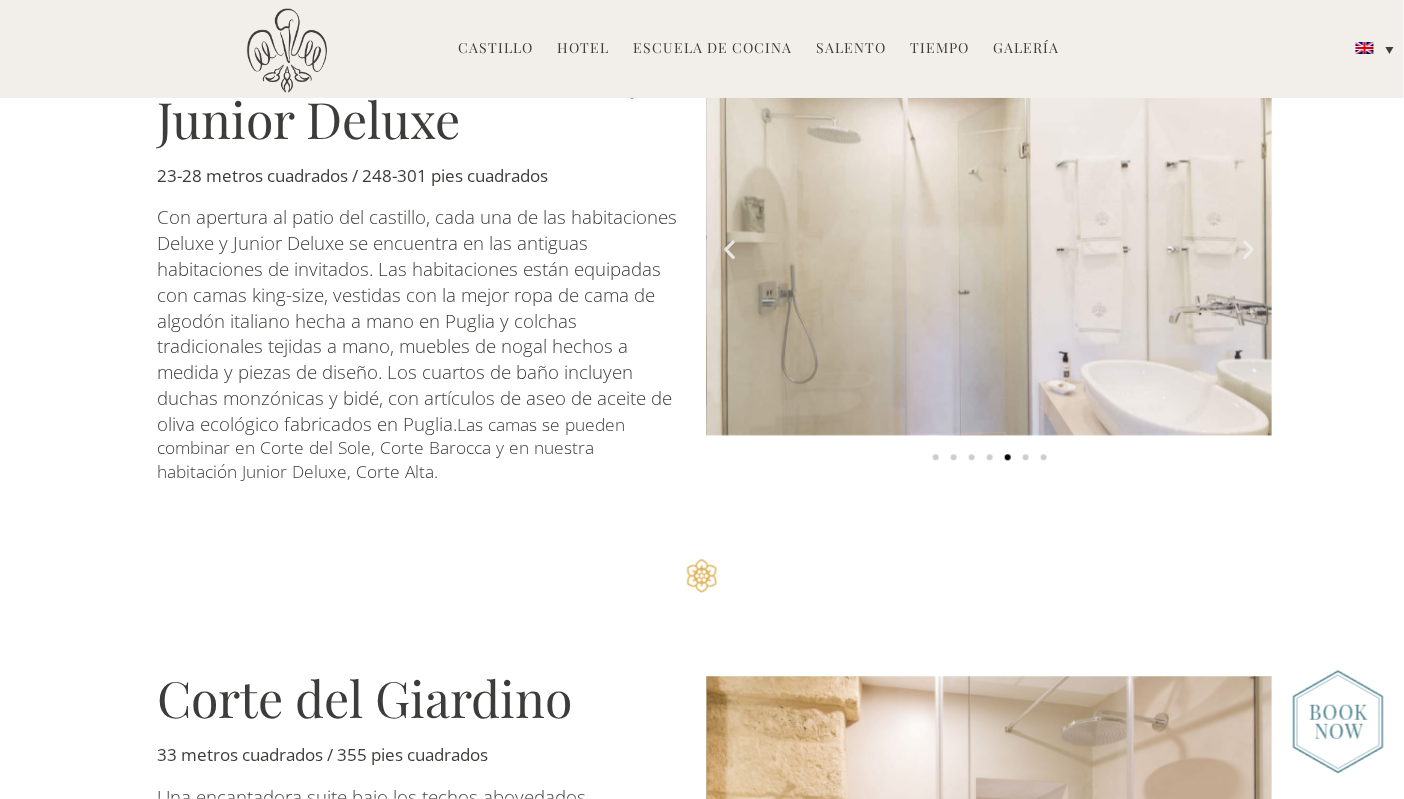 click at bounding box center [989, 246] 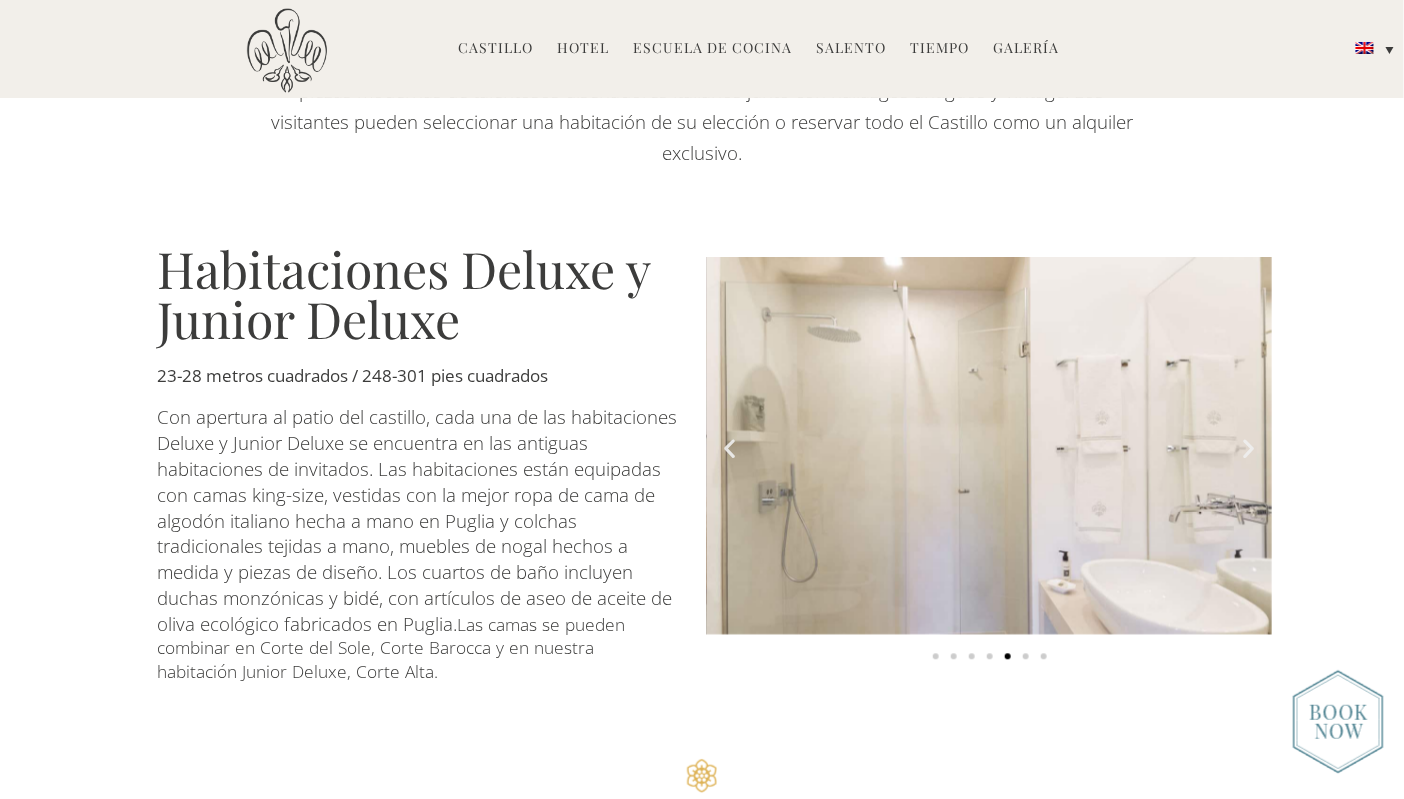scroll, scrollTop: 700, scrollLeft: 0, axis: vertical 